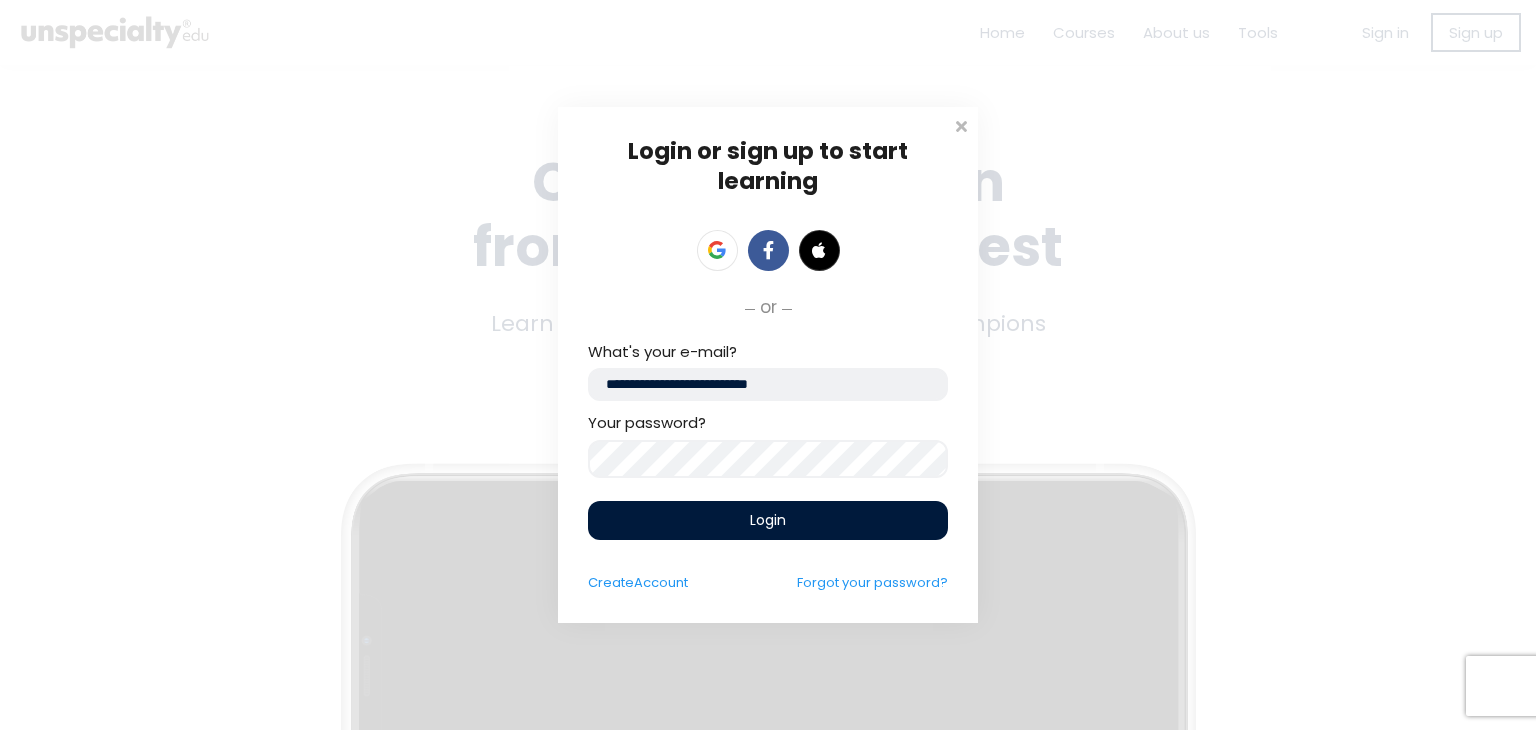 scroll, scrollTop: 0, scrollLeft: 0, axis: both 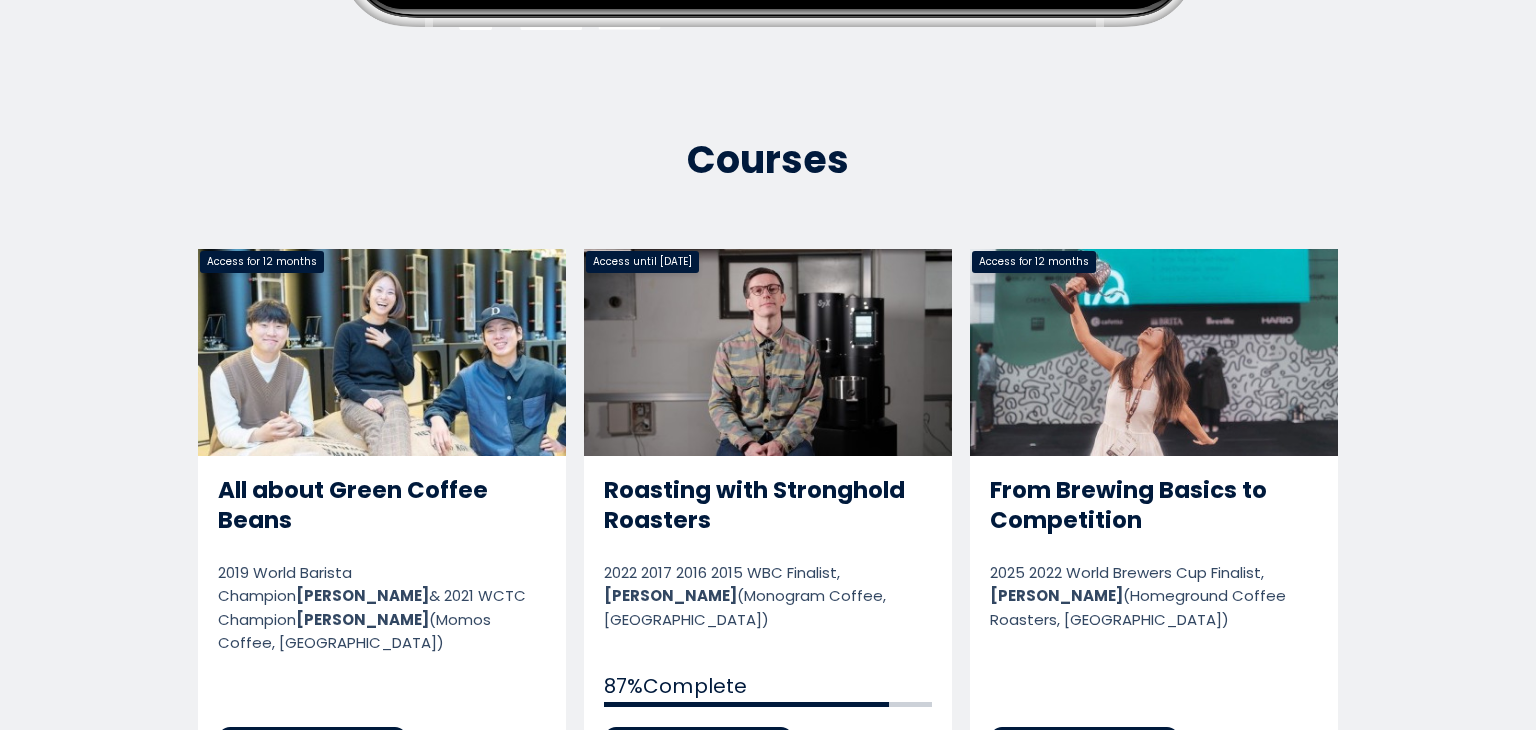 click on "Roasting with Stronghold Roasters" at bounding box center [768, 517] 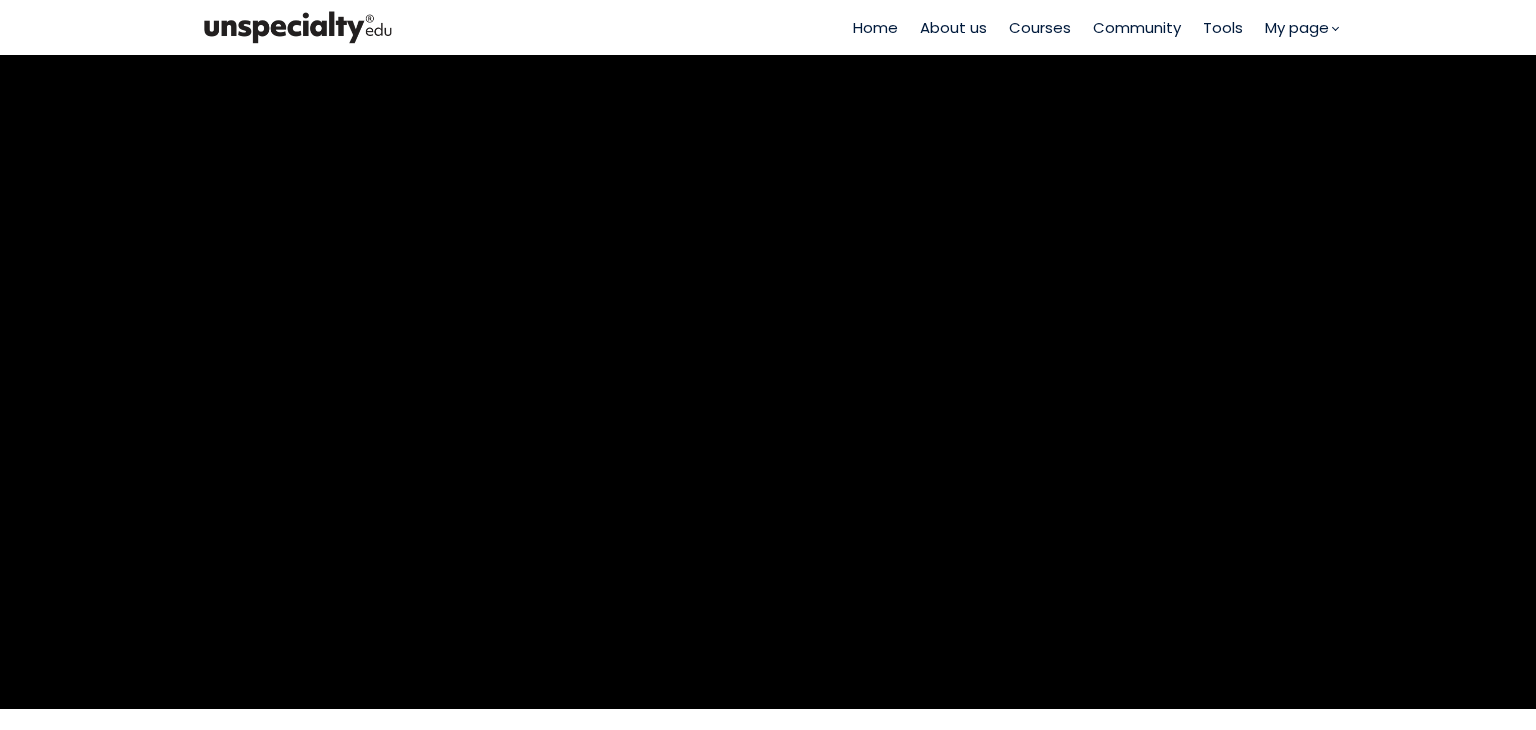scroll, scrollTop: 0, scrollLeft: 0, axis: both 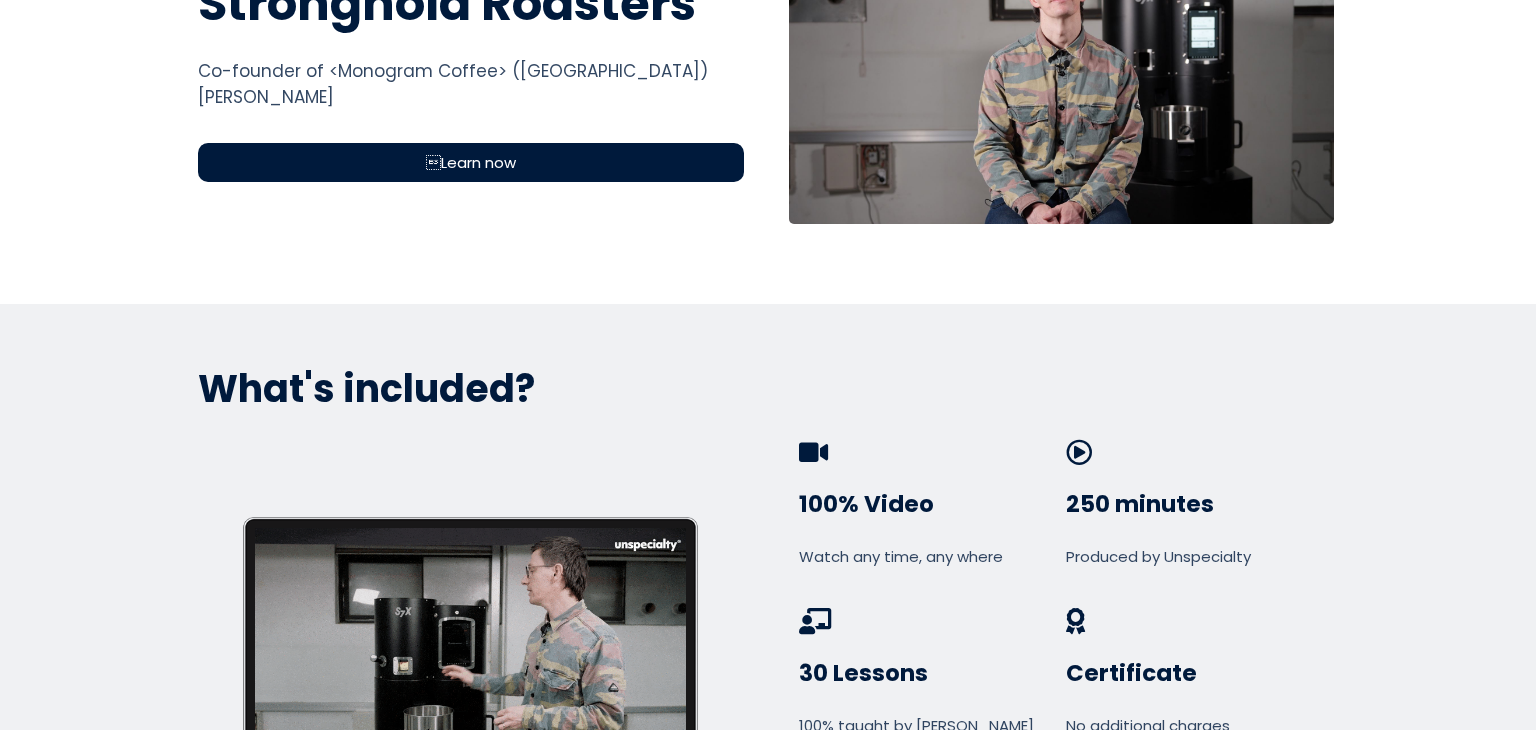 click on "Learn now" at bounding box center (471, 162) 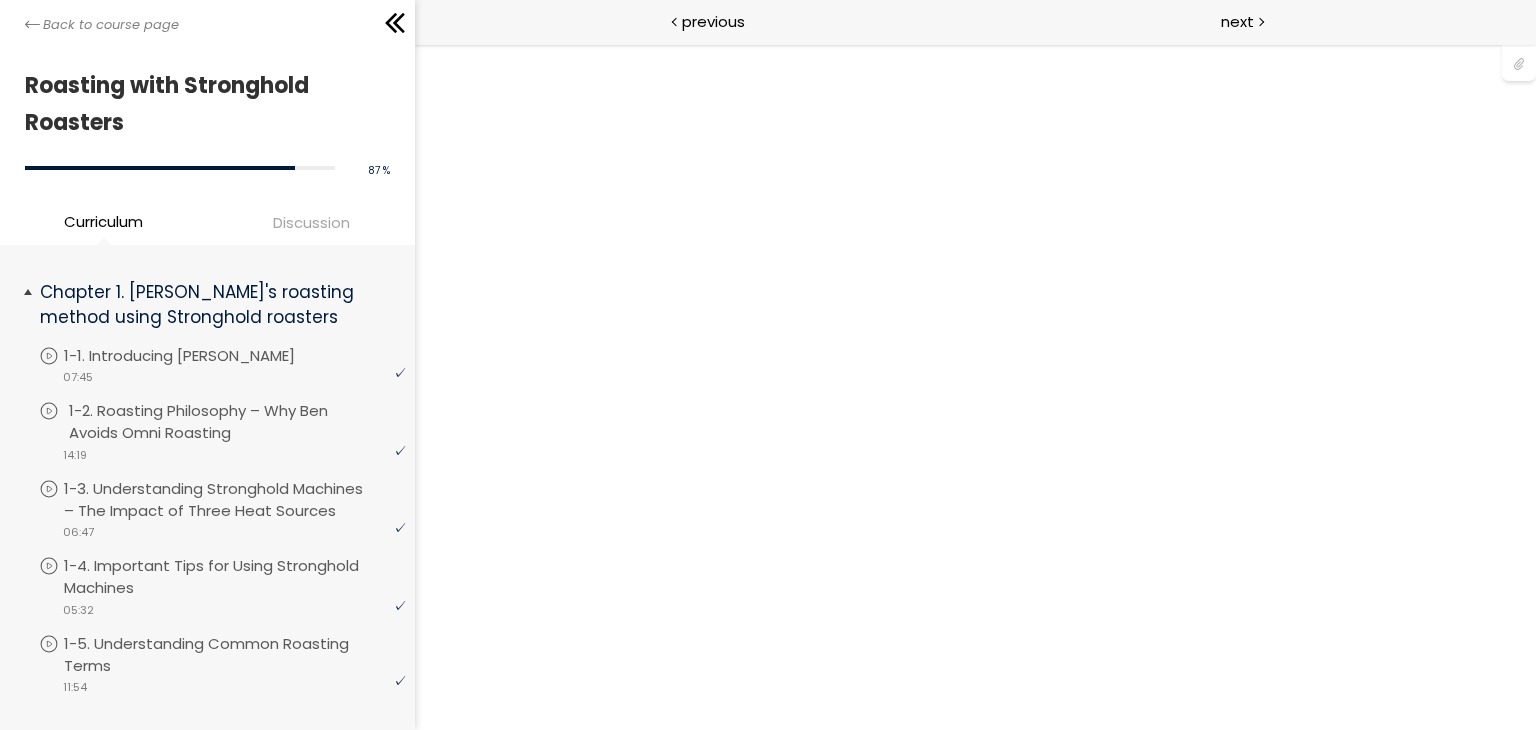 scroll, scrollTop: 0, scrollLeft: 0, axis: both 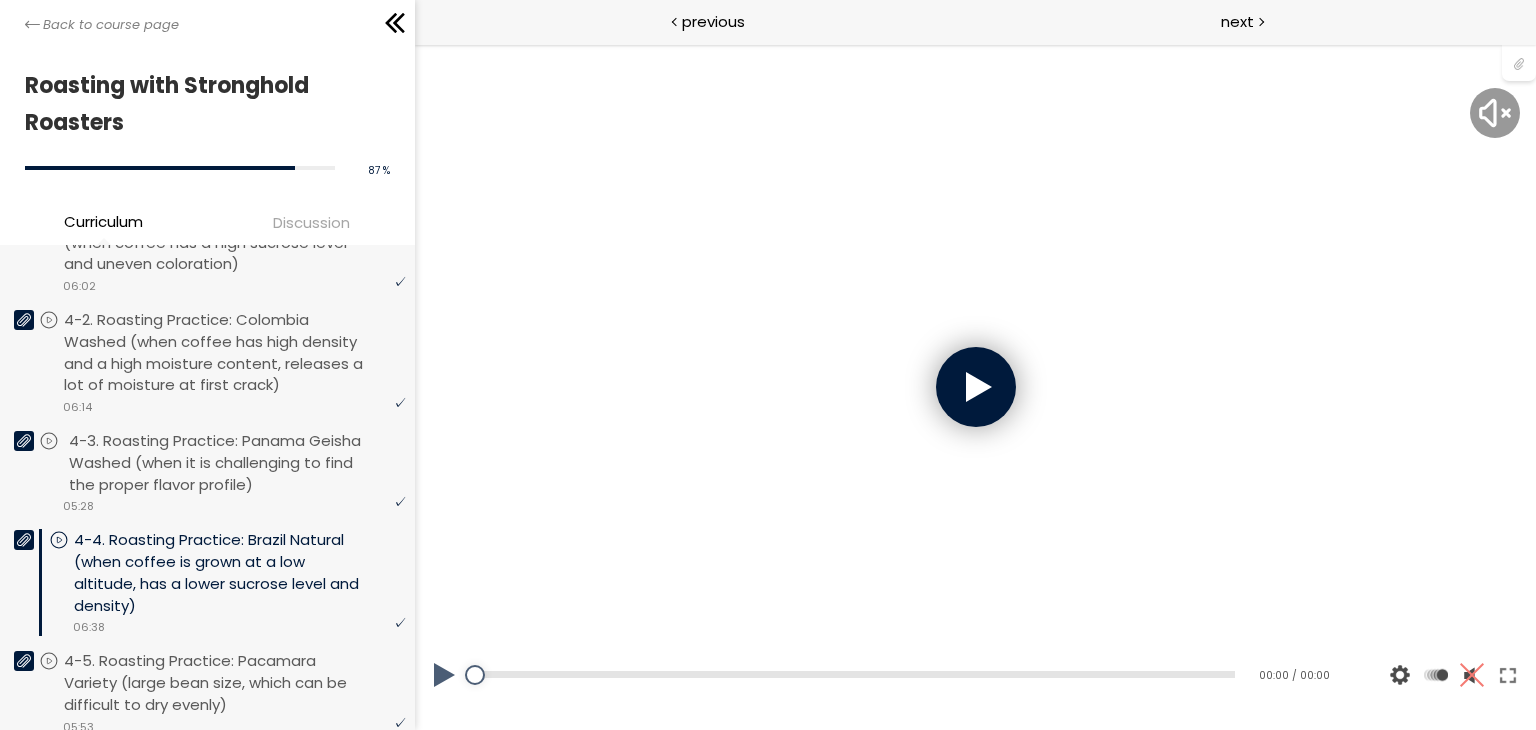 click on "4-3. Roasting Practice: Panama Geisha Washed (when it is challenging to find the proper flavor profile)" at bounding box center [239, 462] 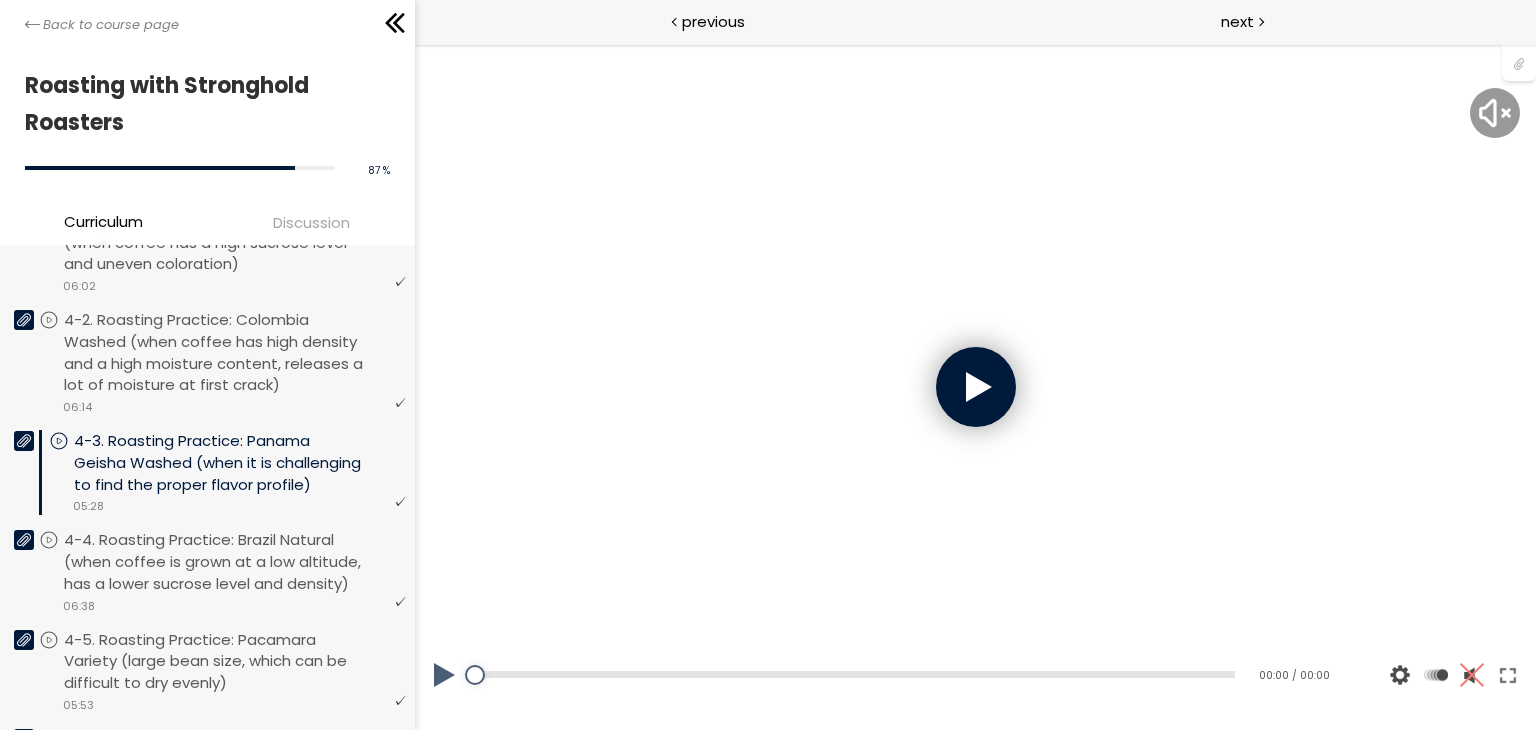 scroll, scrollTop: 0, scrollLeft: 0, axis: both 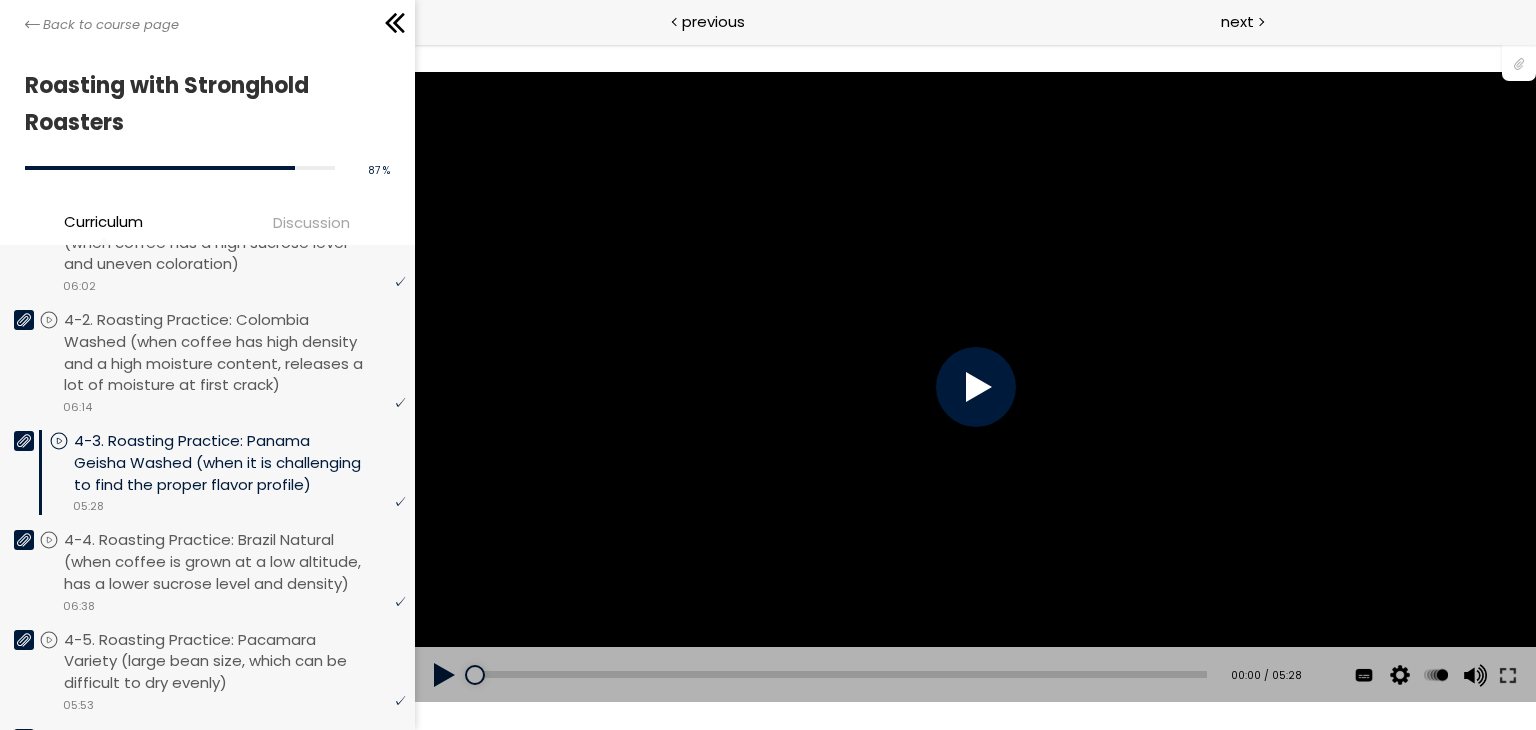 click at bounding box center (975, 387) 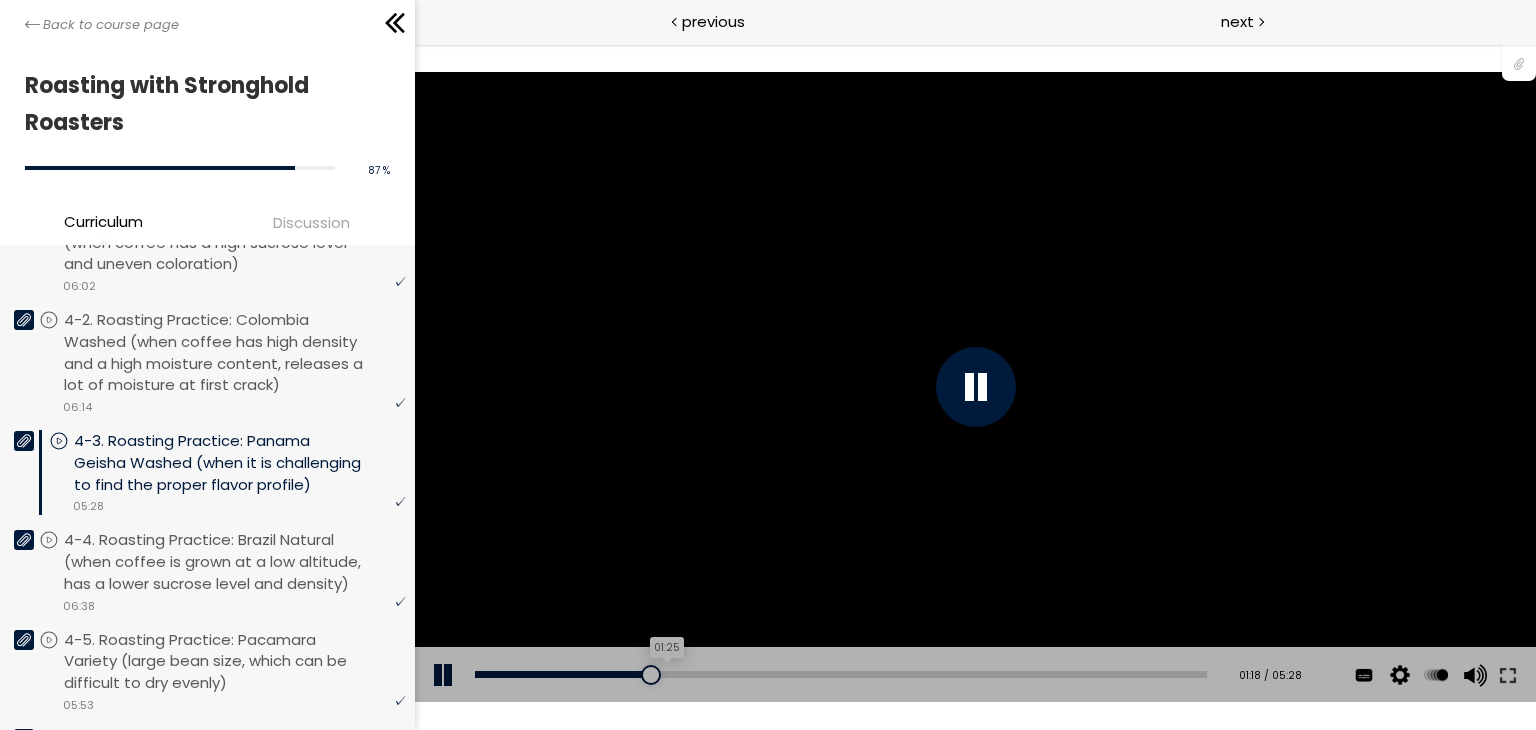 click on "01:25" at bounding box center (840, 674) 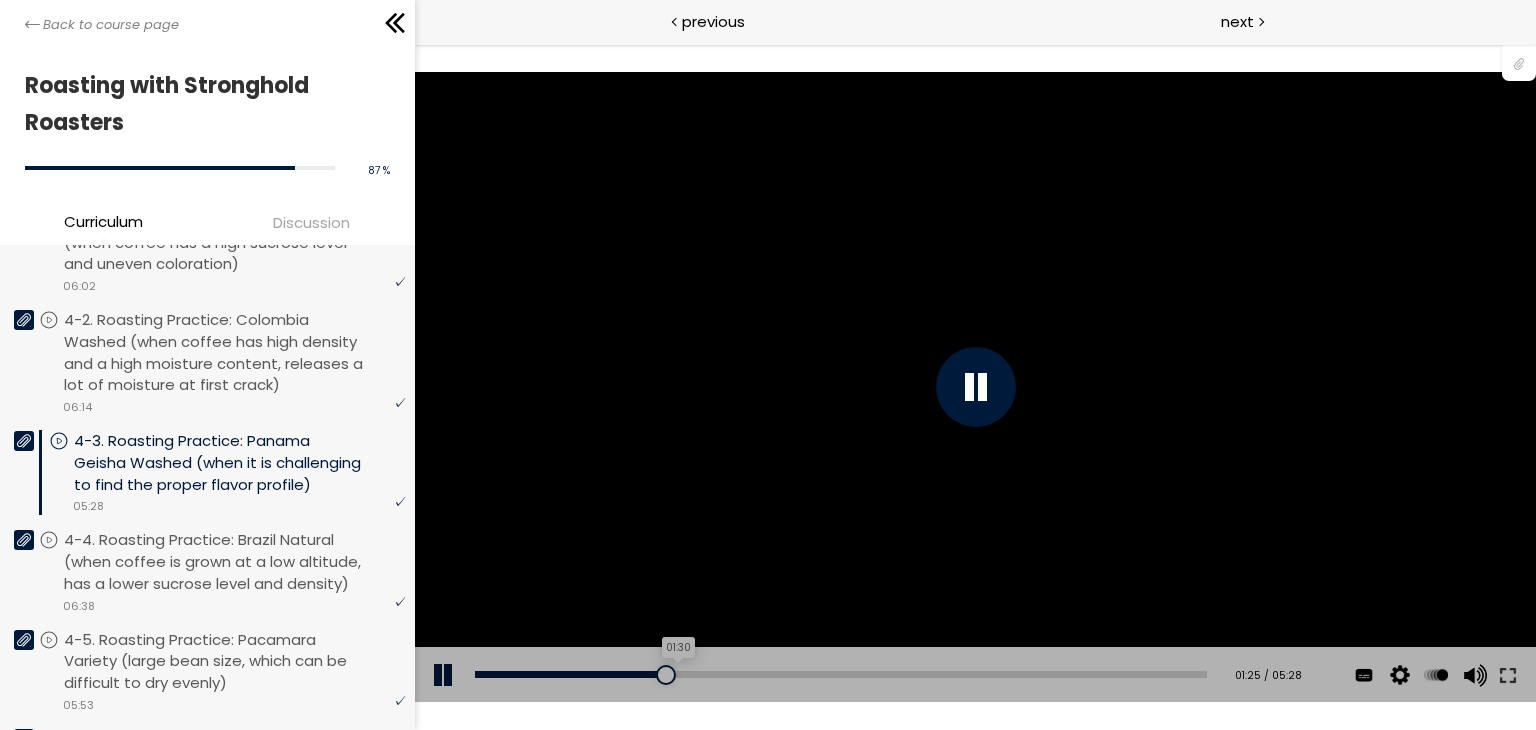 click on "01:30" at bounding box center (840, 674) 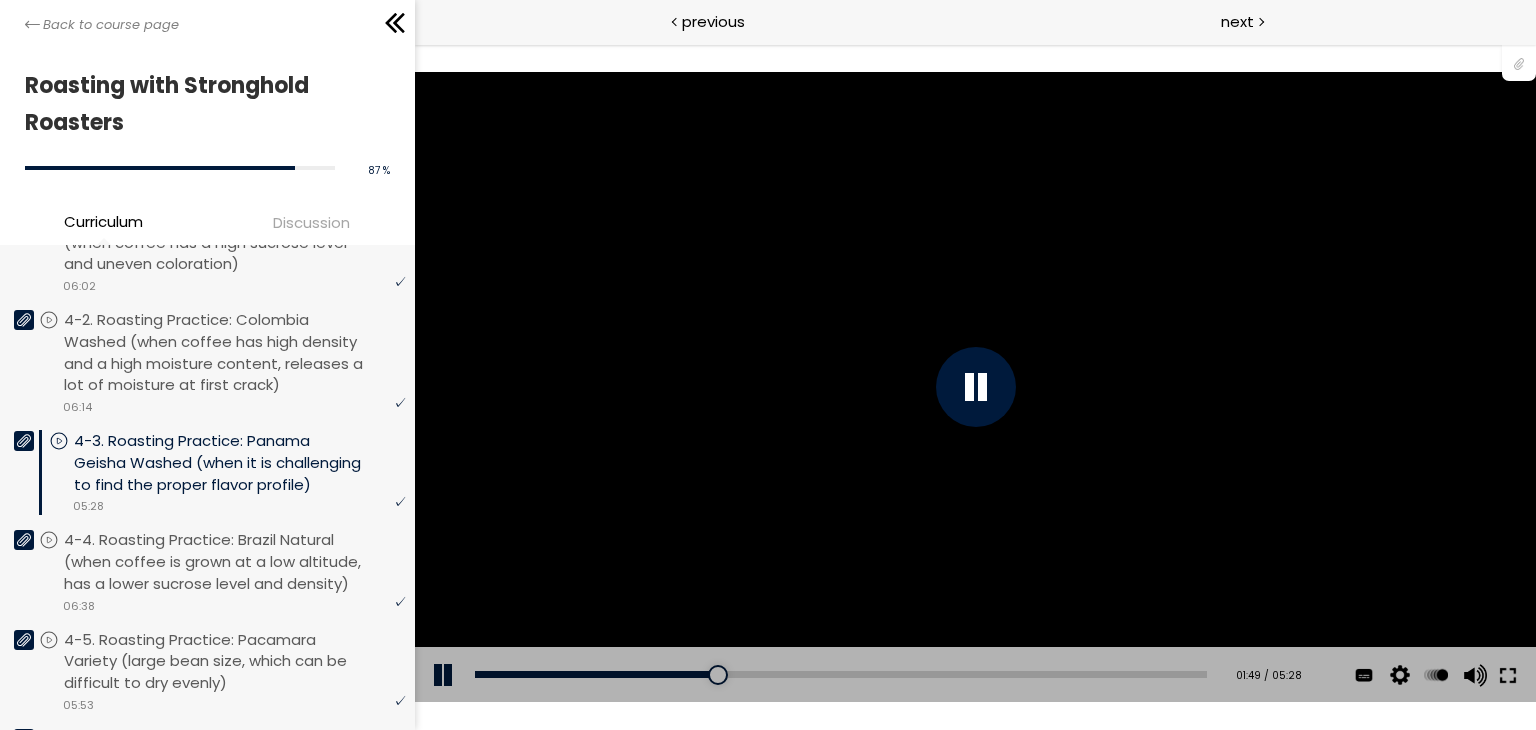 click at bounding box center [1507, 675] 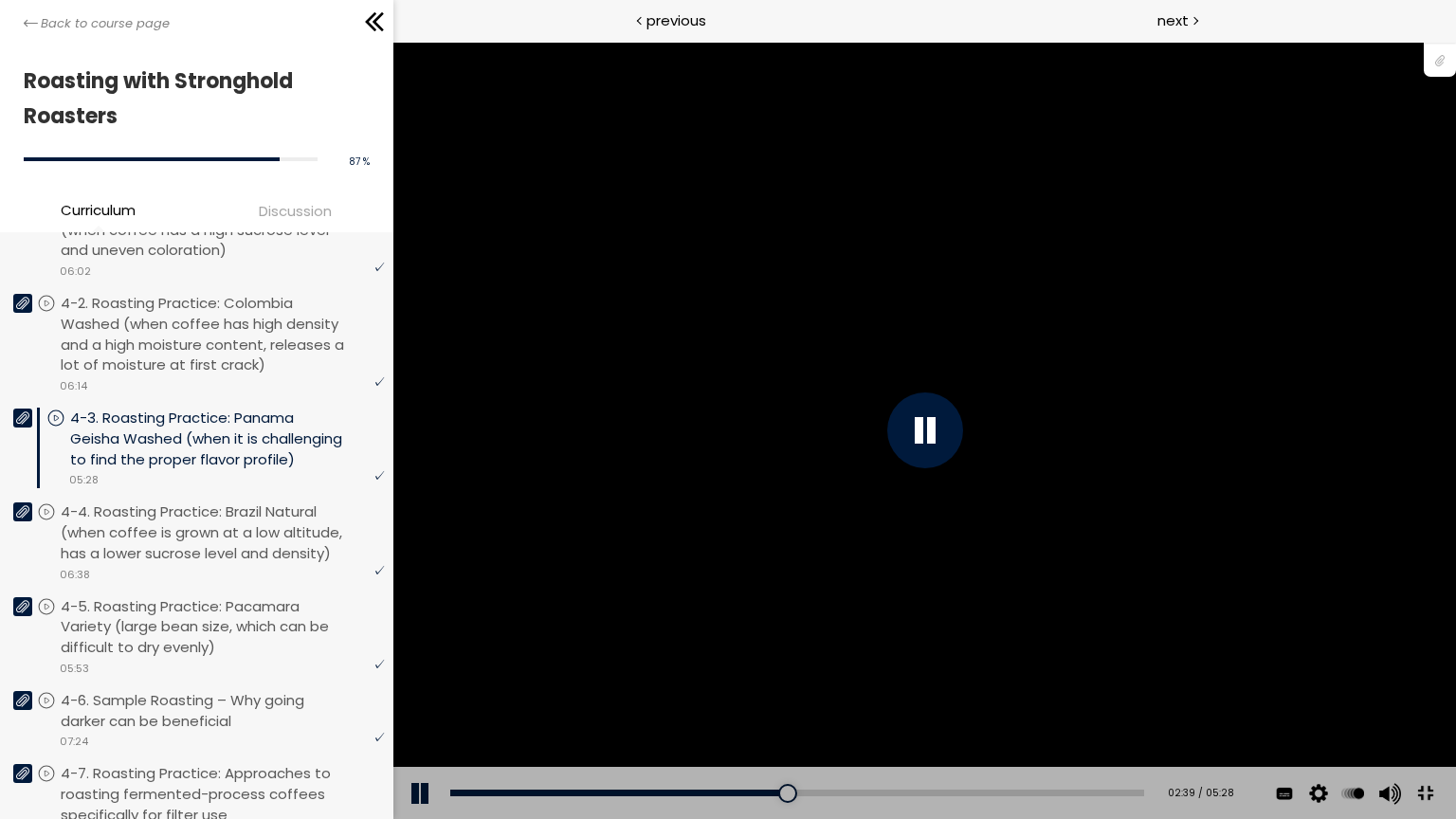 click at bounding box center [924, 430] 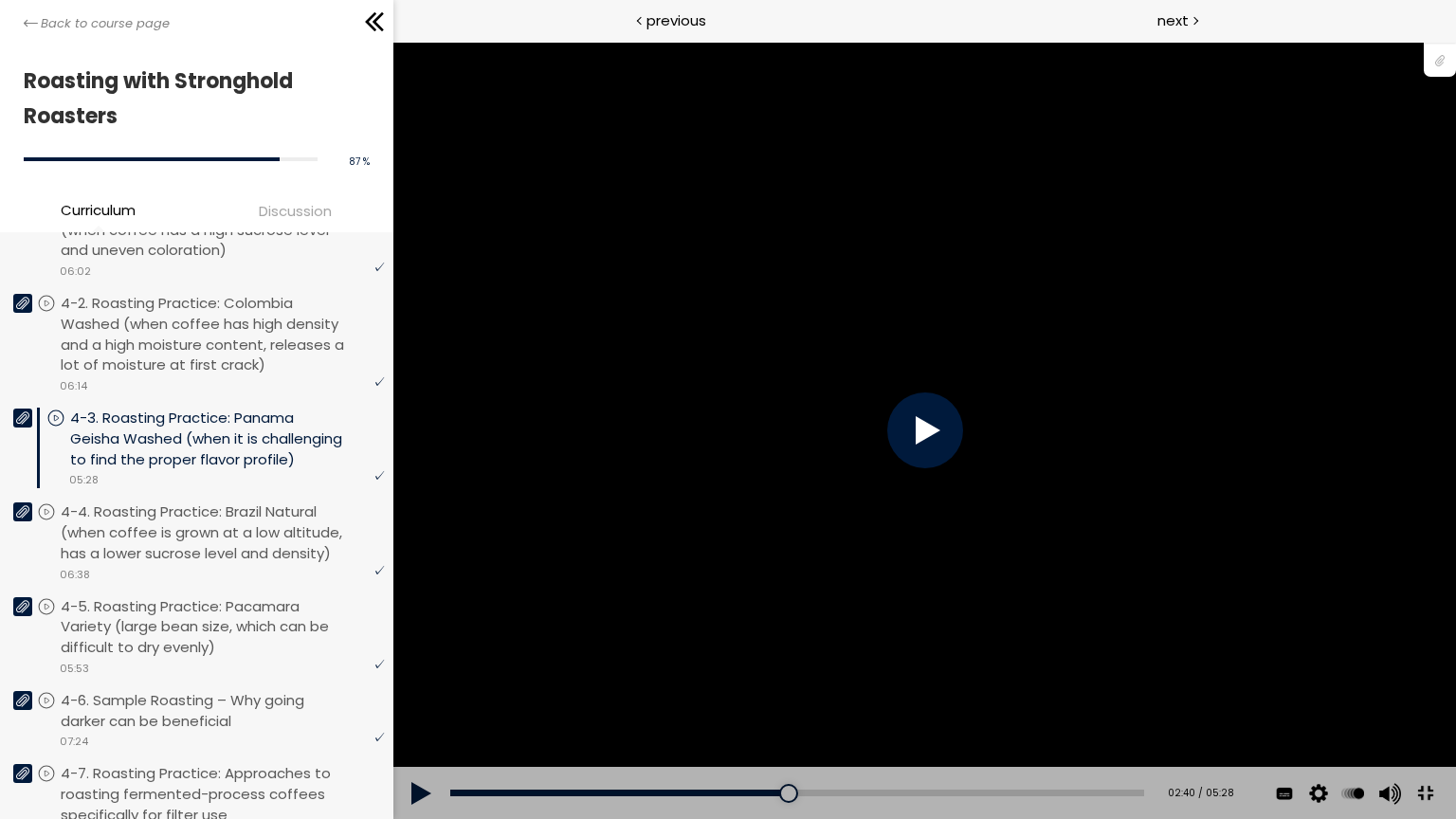 click at bounding box center (924, 430) 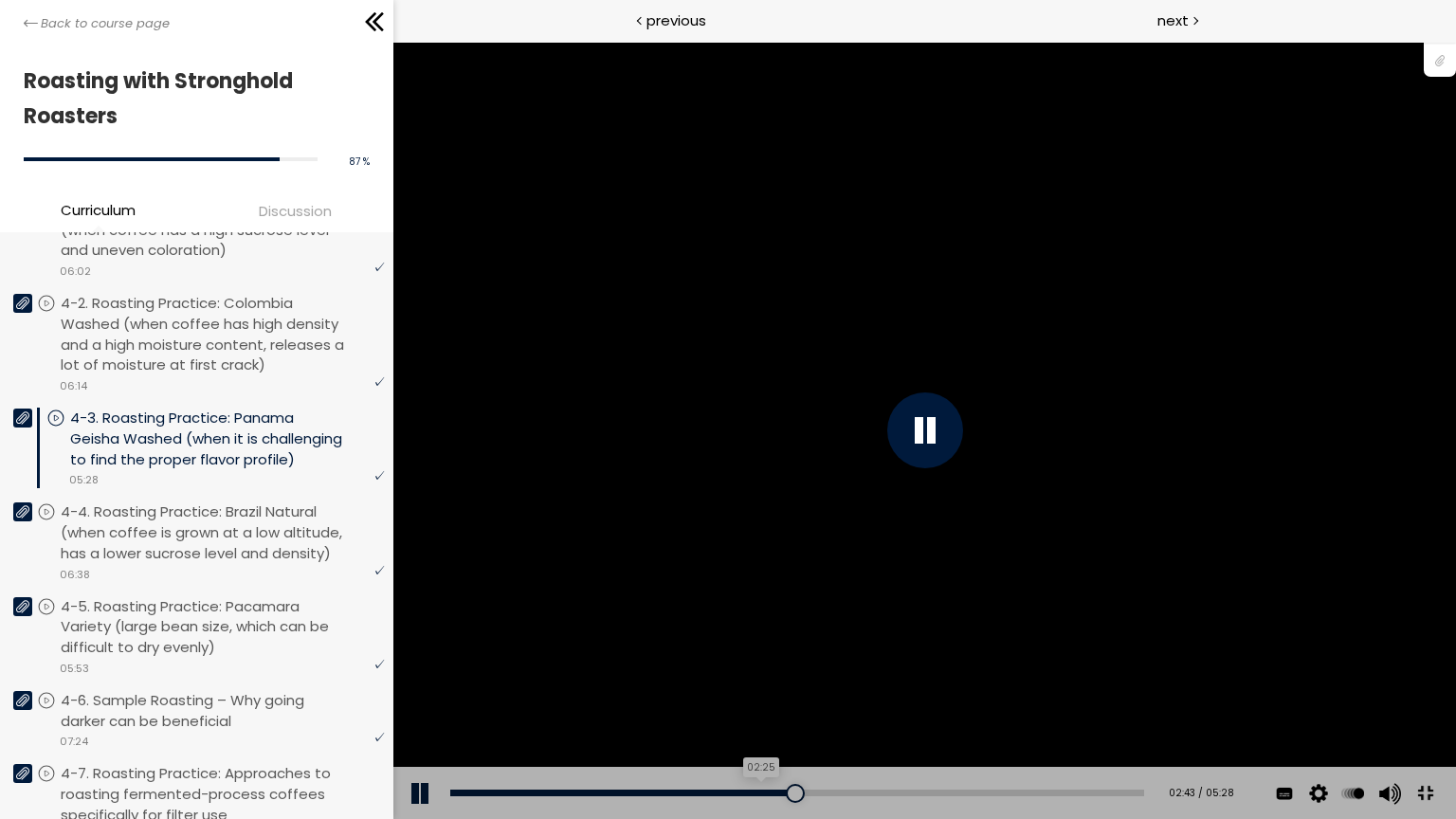click on "02:25" at bounding box center (796, 792) 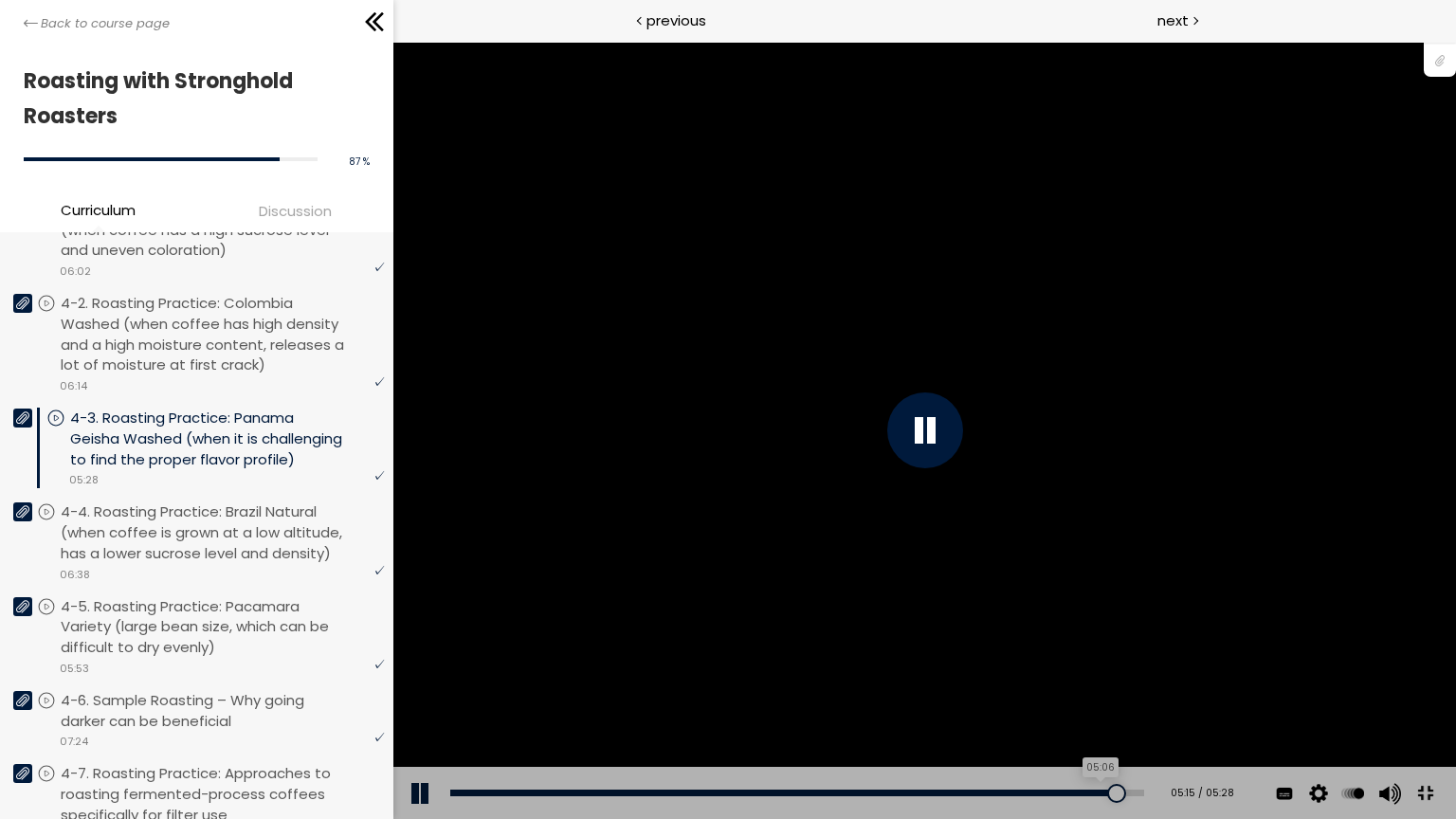 click on "05:06" at bounding box center (796, 792) 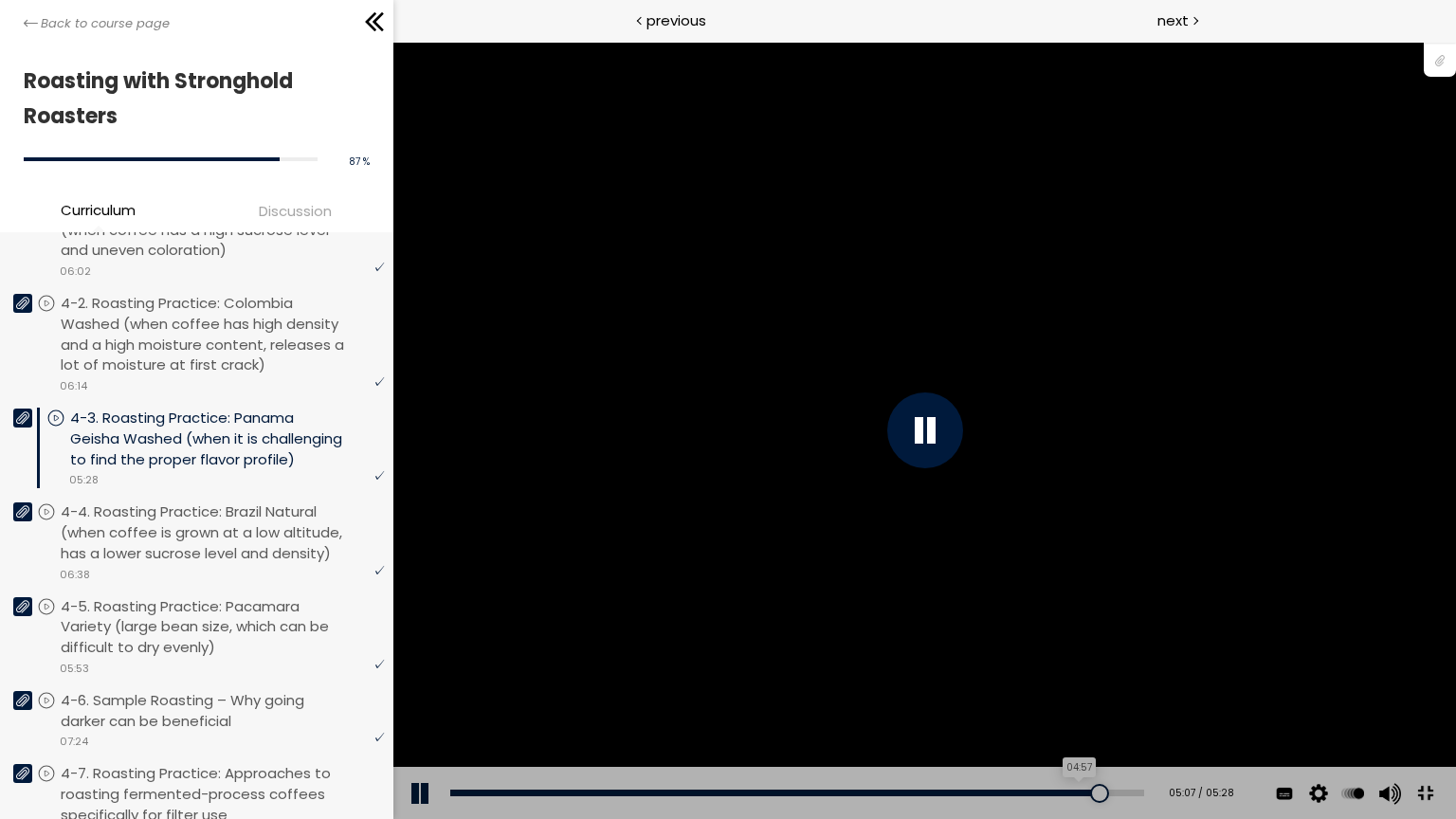 click on "04:57" at bounding box center [796, 792] 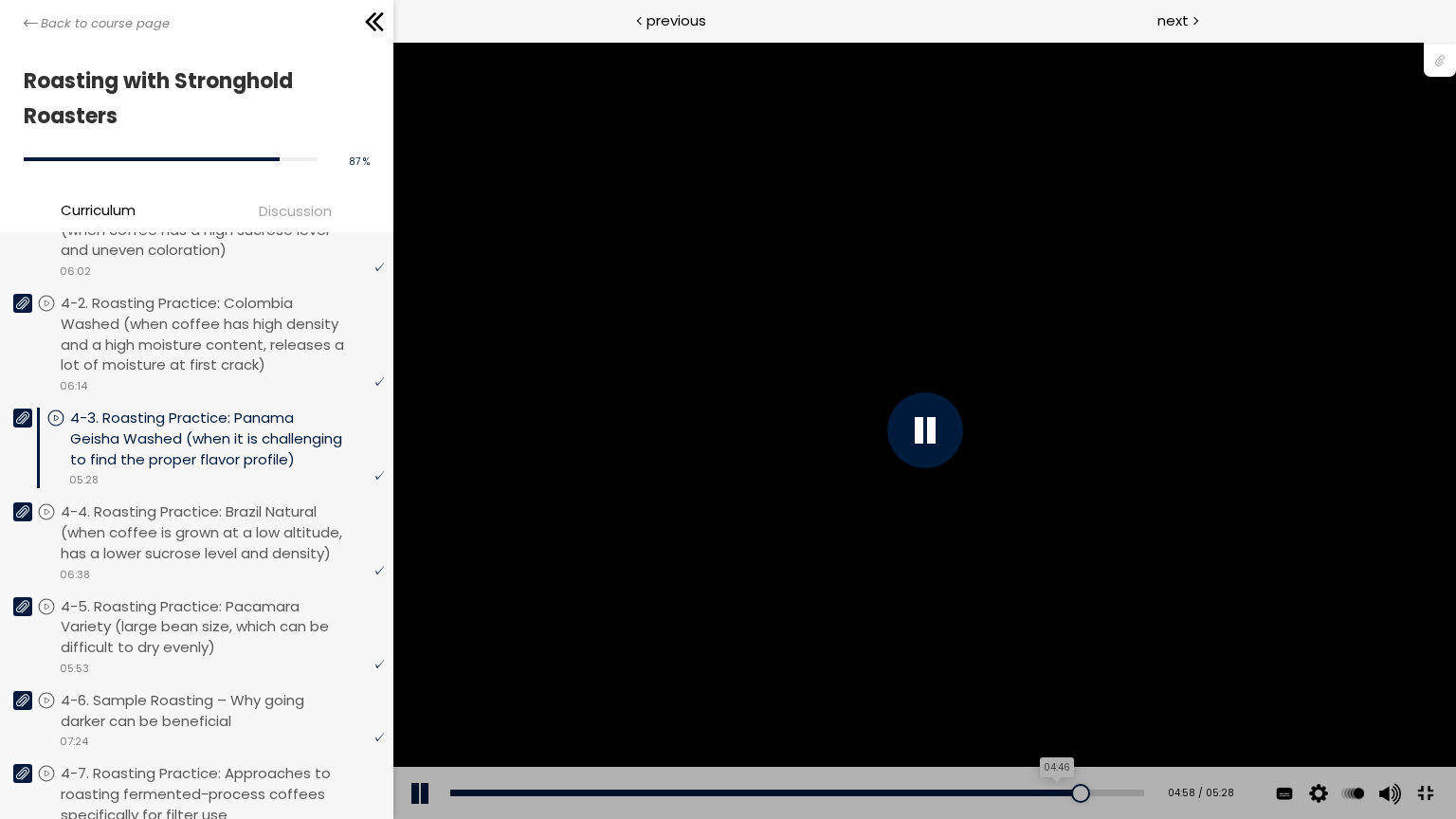 click on "04:46" at bounding box center [796, 792] 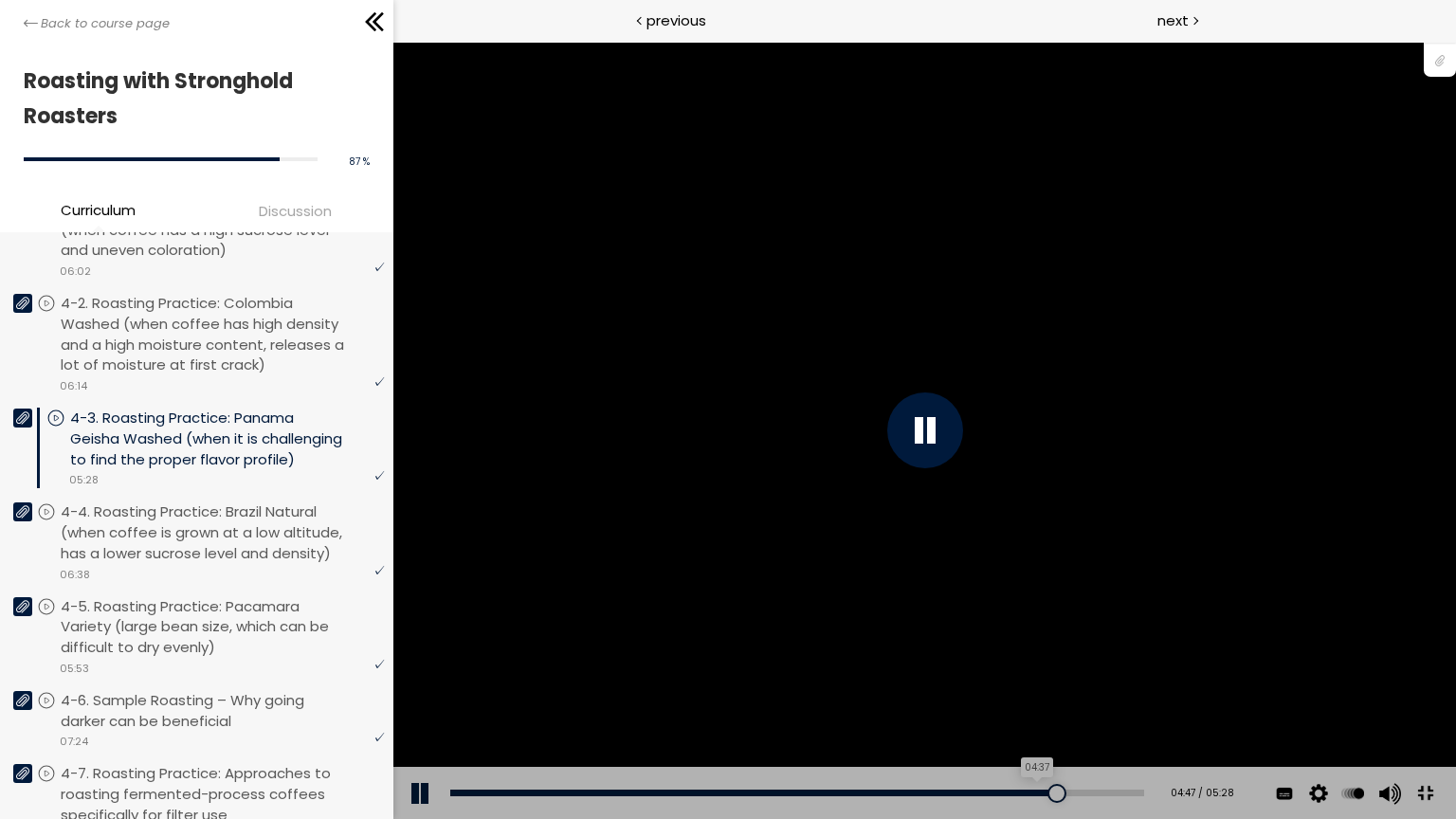 click on "04:37" at bounding box center (796, 792) 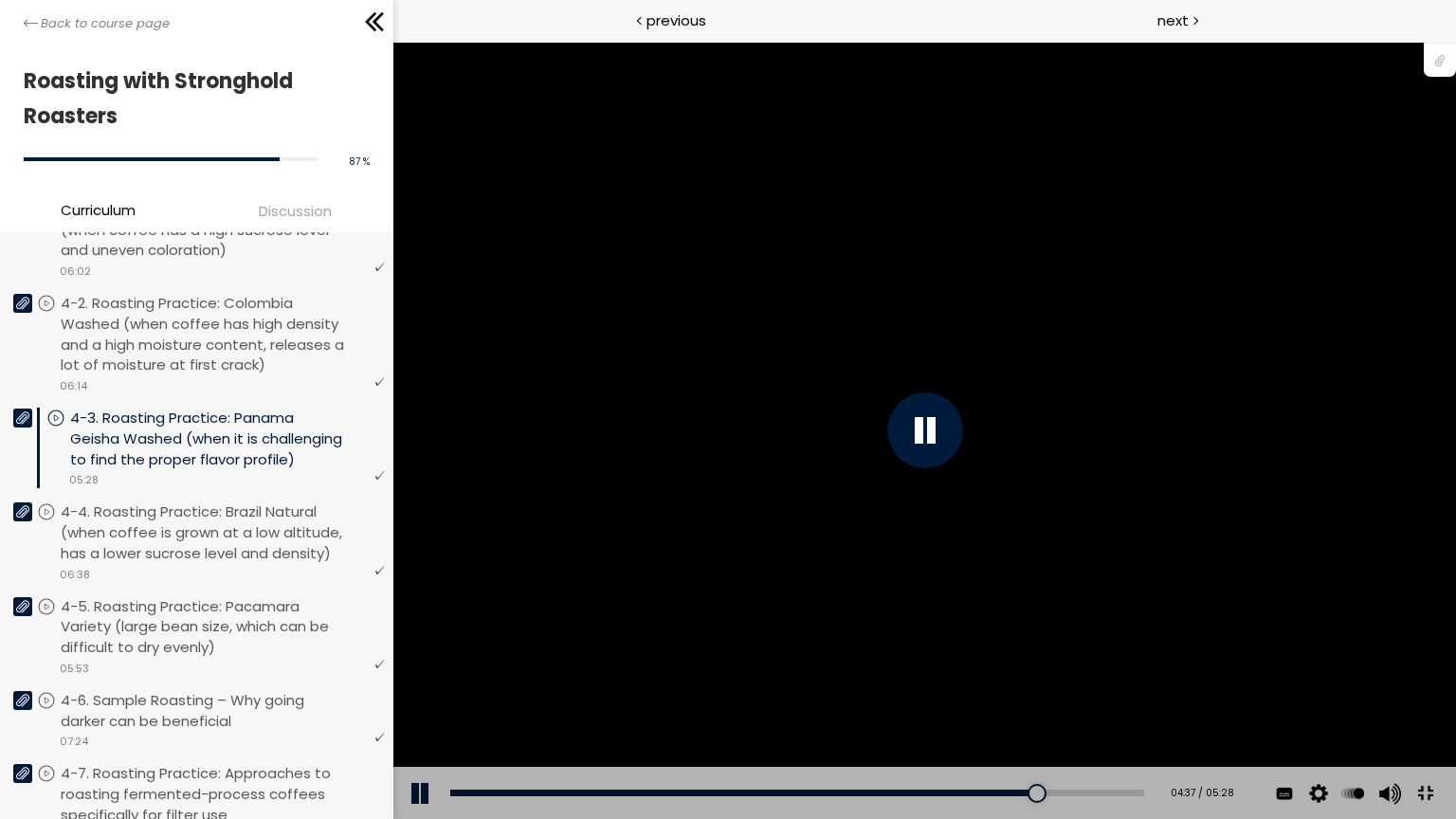 click on "Add chapter
04:31" at bounding box center [796, 793] 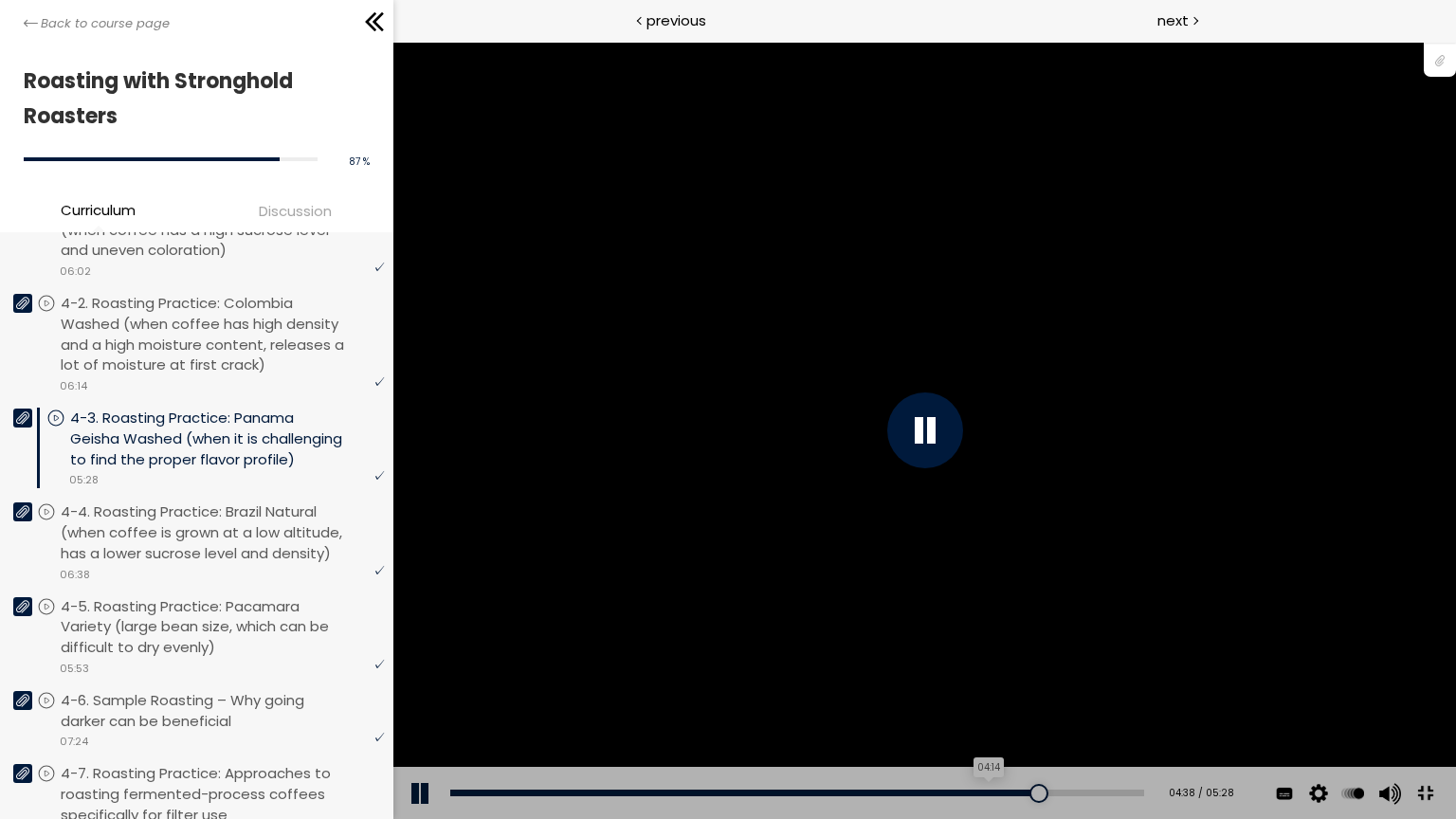 click on "04:14" at bounding box center (796, 792) 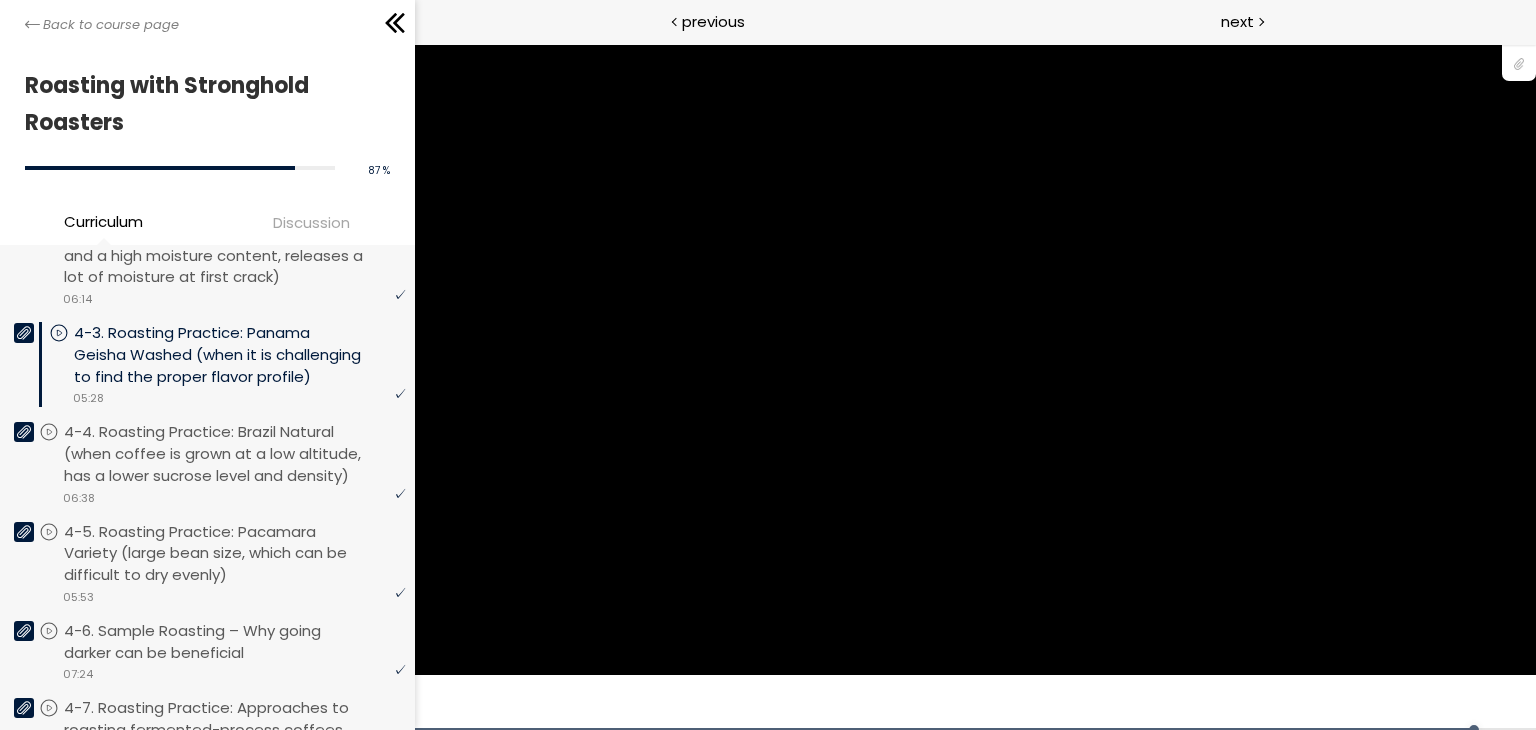 scroll, scrollTop: 1606, scrollLeft: 0, axis: vertical 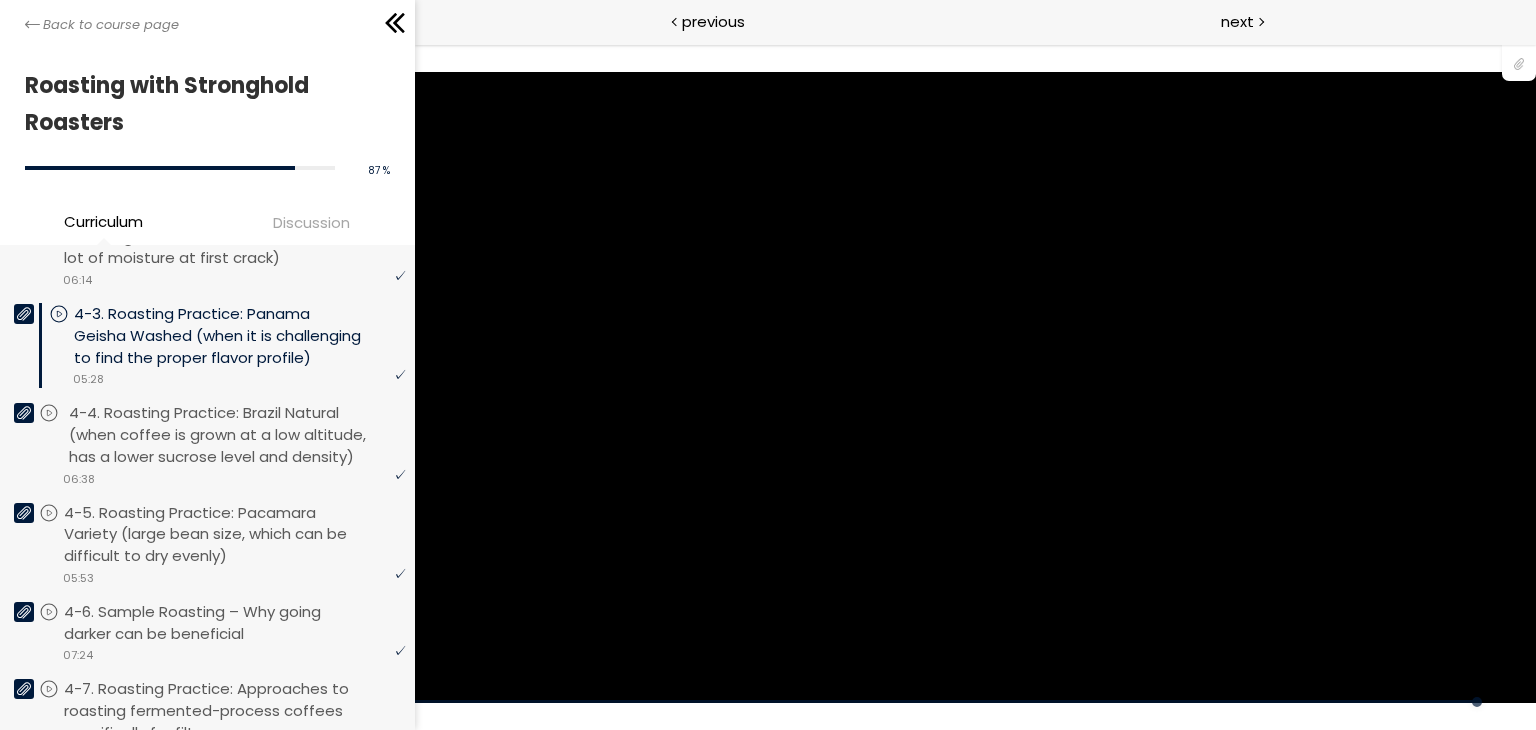 click on "4-4. Roasting Practice: Brazil Natural (when coffee is grown at a low altitude, has a lower sucrose level and density)" at bounding box center [239, 434] 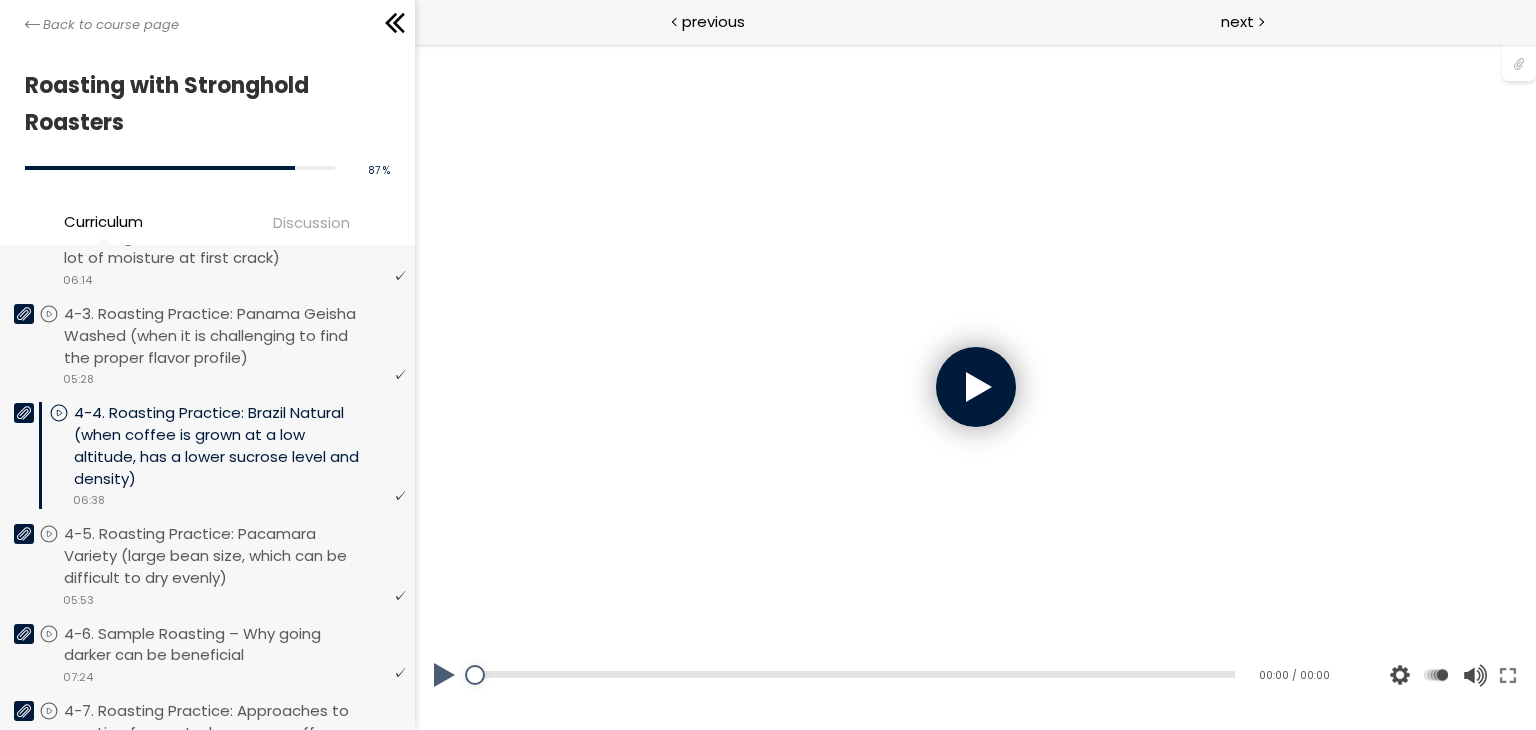 scroll, scrollTop: 0, scrollLeft: 0, axis: both 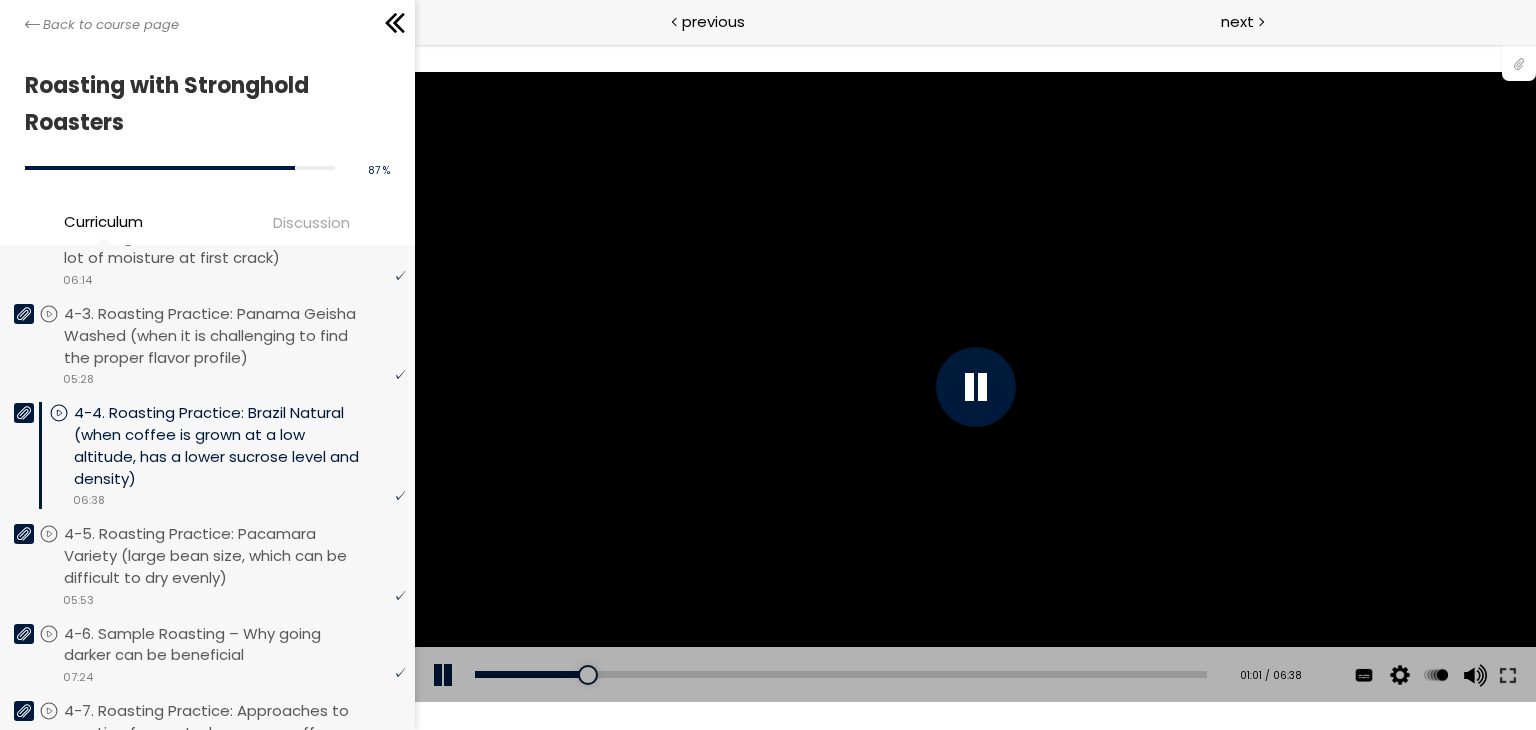 click at bounding box center (1519, 62) 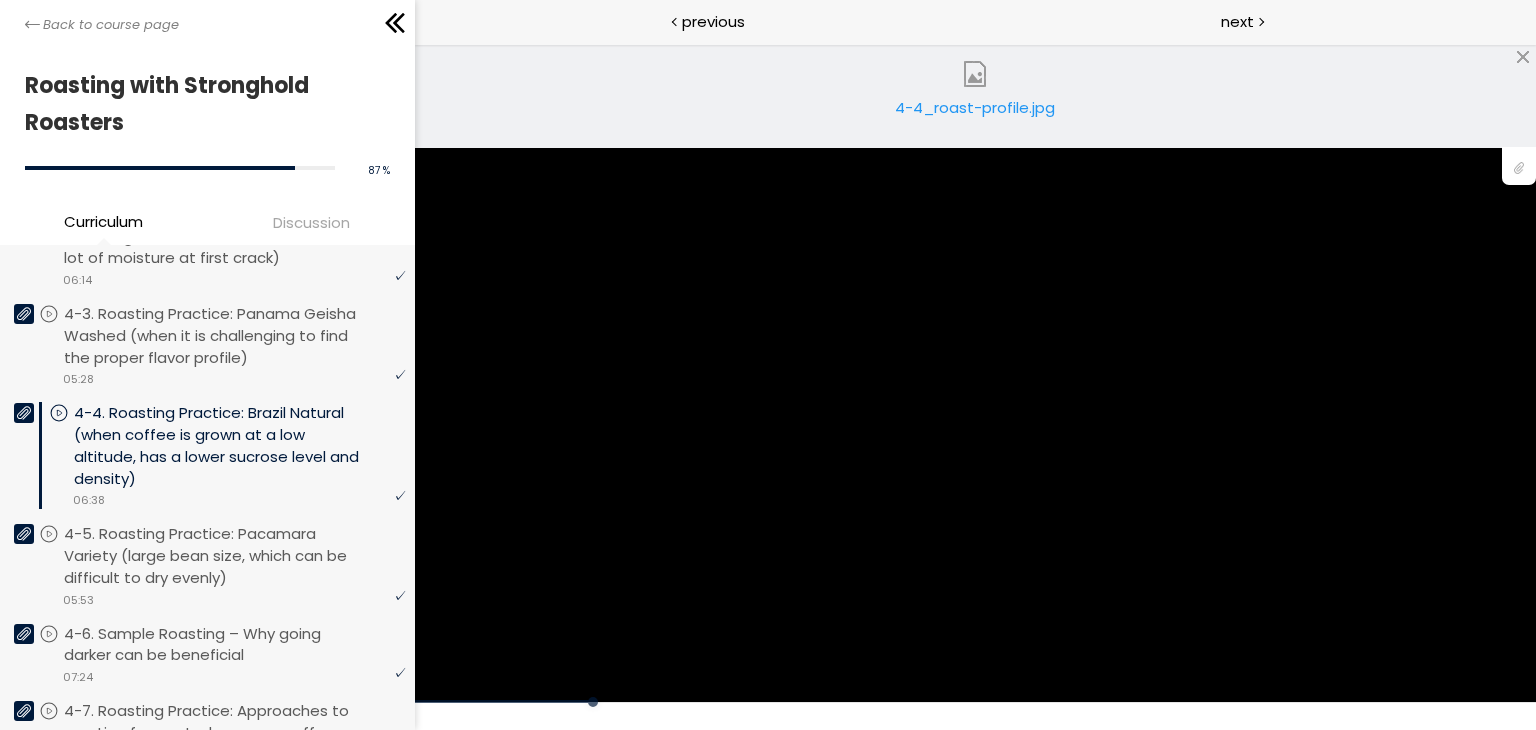click on "4-4_roast-profile.jpg" at bounding box center (975, 116) 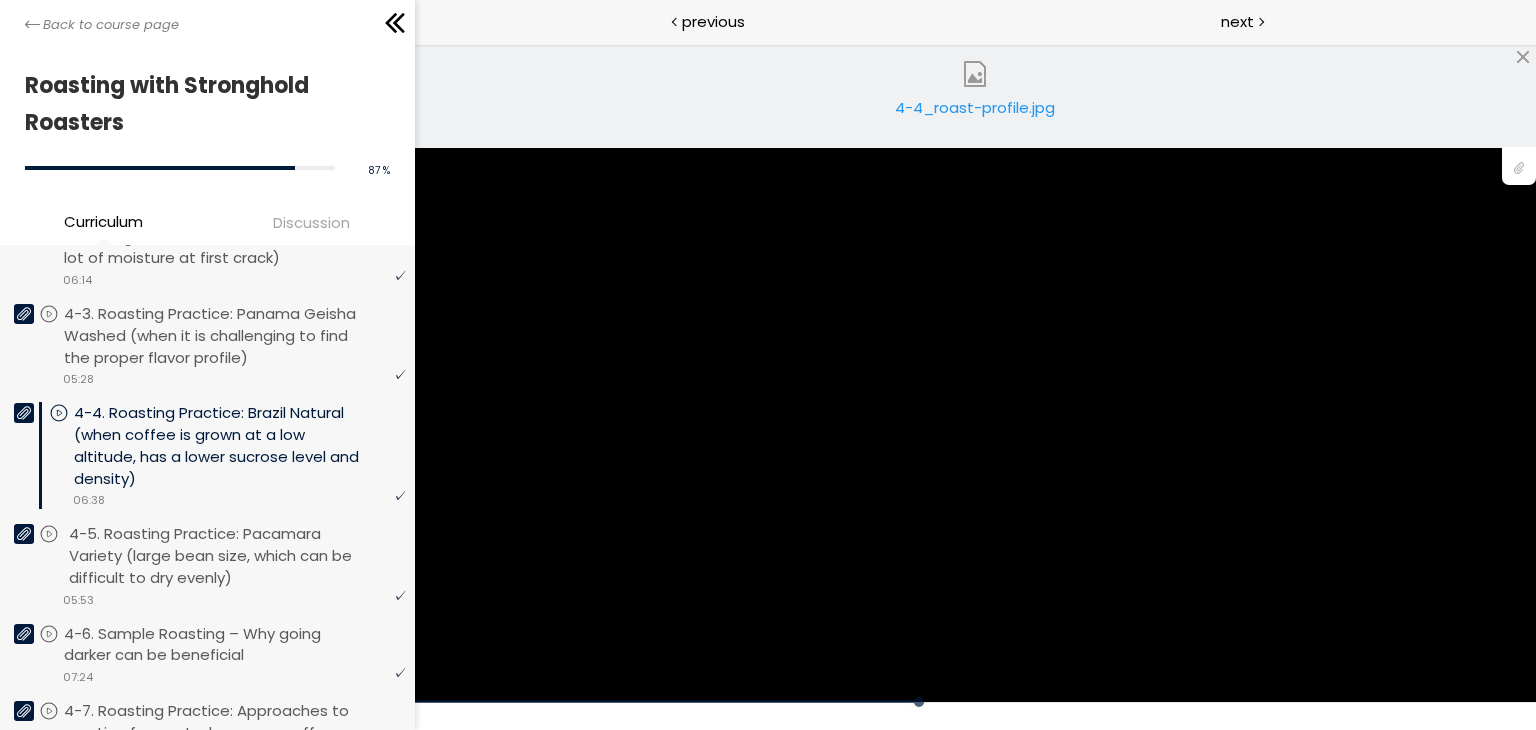 click on "4-5. Roasting Practice: Pacamara Variety (large bean size, which can be difficult to dry evenly)" at bounding box center (239, 555) 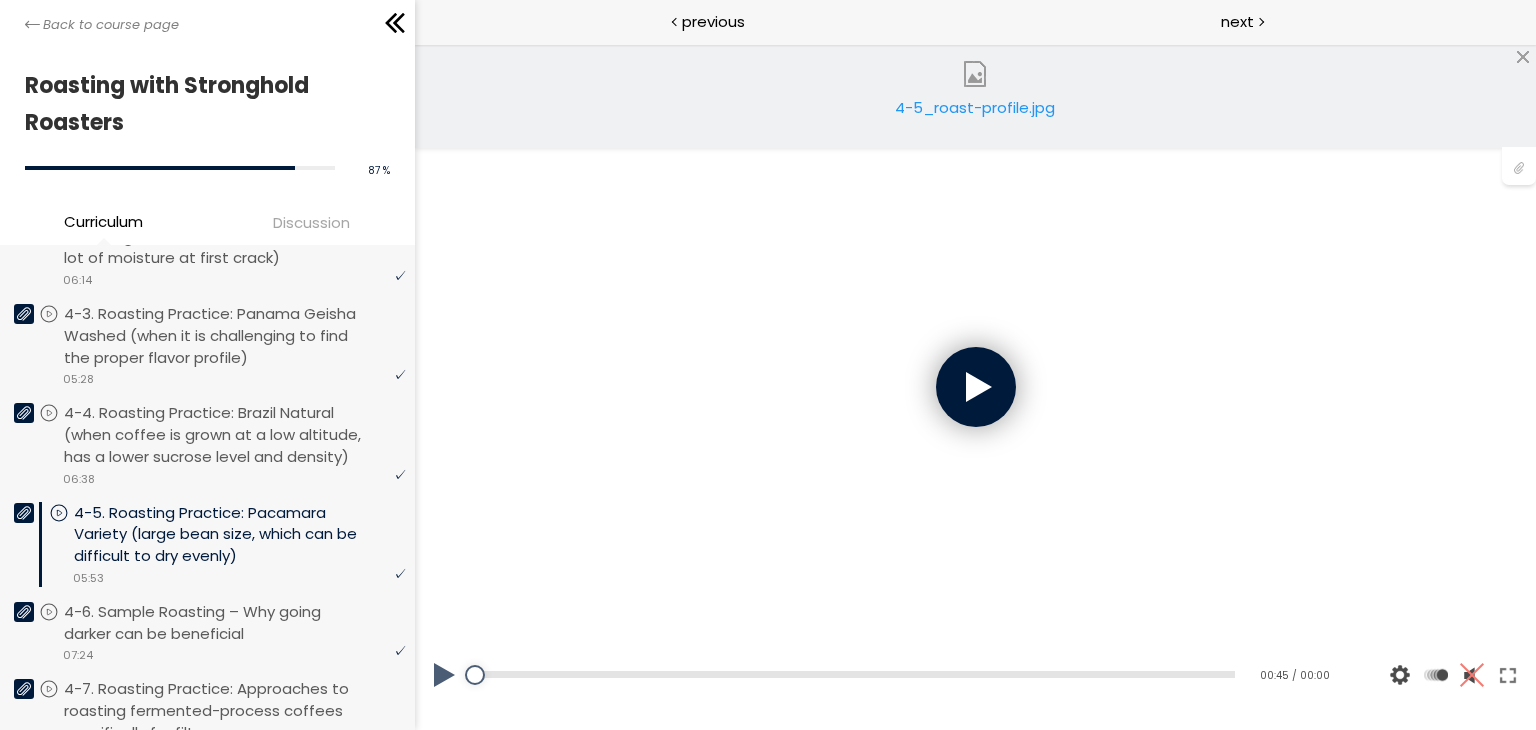 scroll, scrollTop: 0, scrollLeft: 0, axis: both 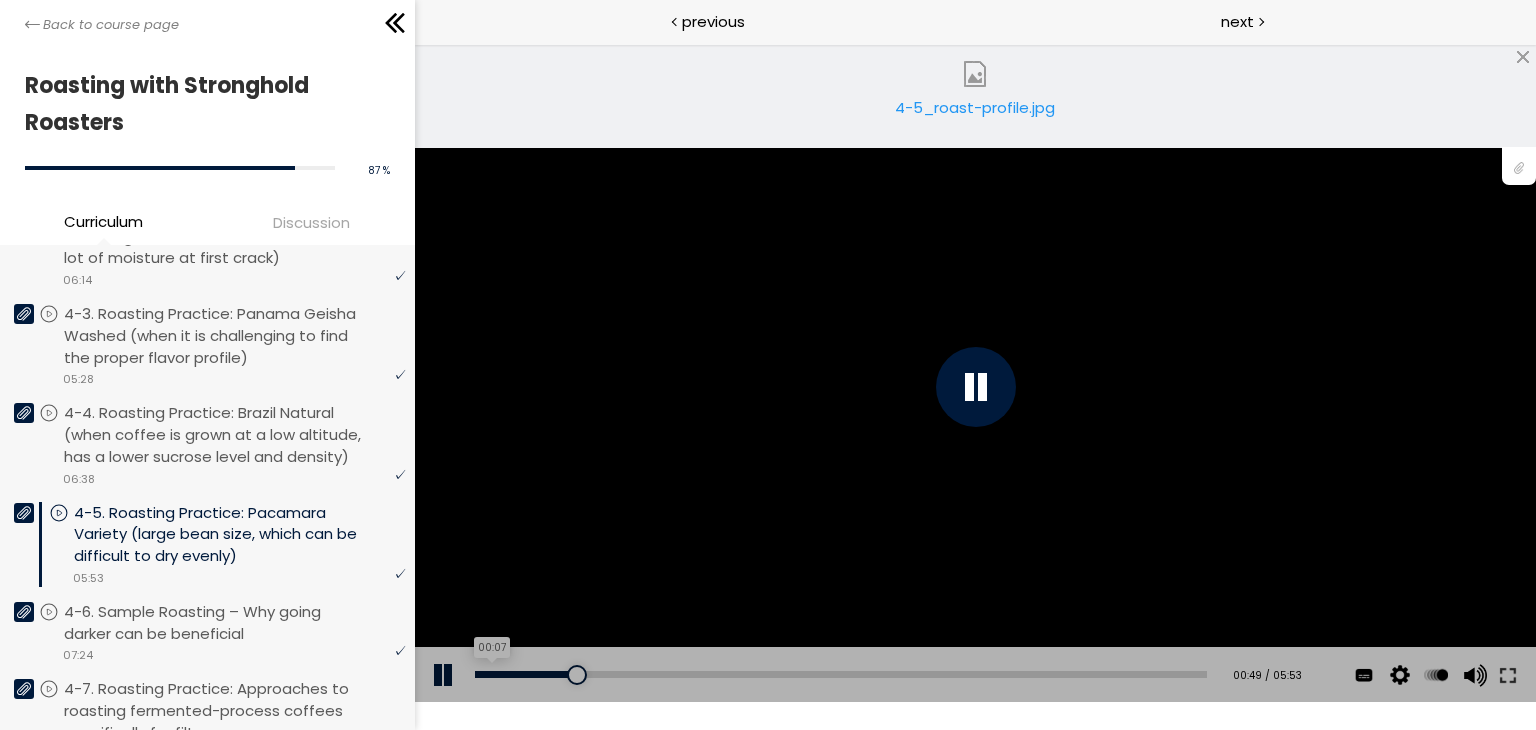 click on "00:07" at bounding box center (840, 674) 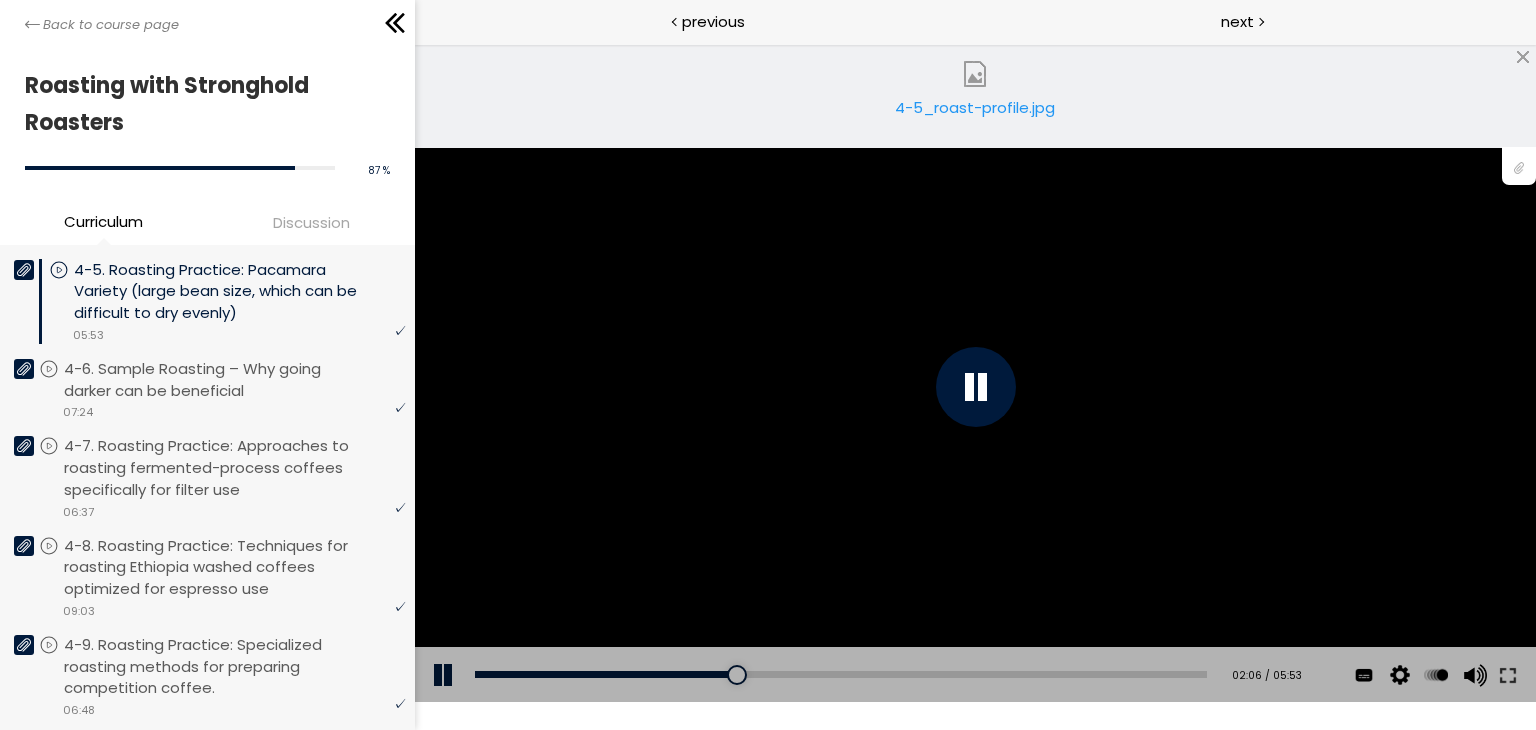 scroll, scrollTop: 1854, scrollLeft: 0, axis: vertical 